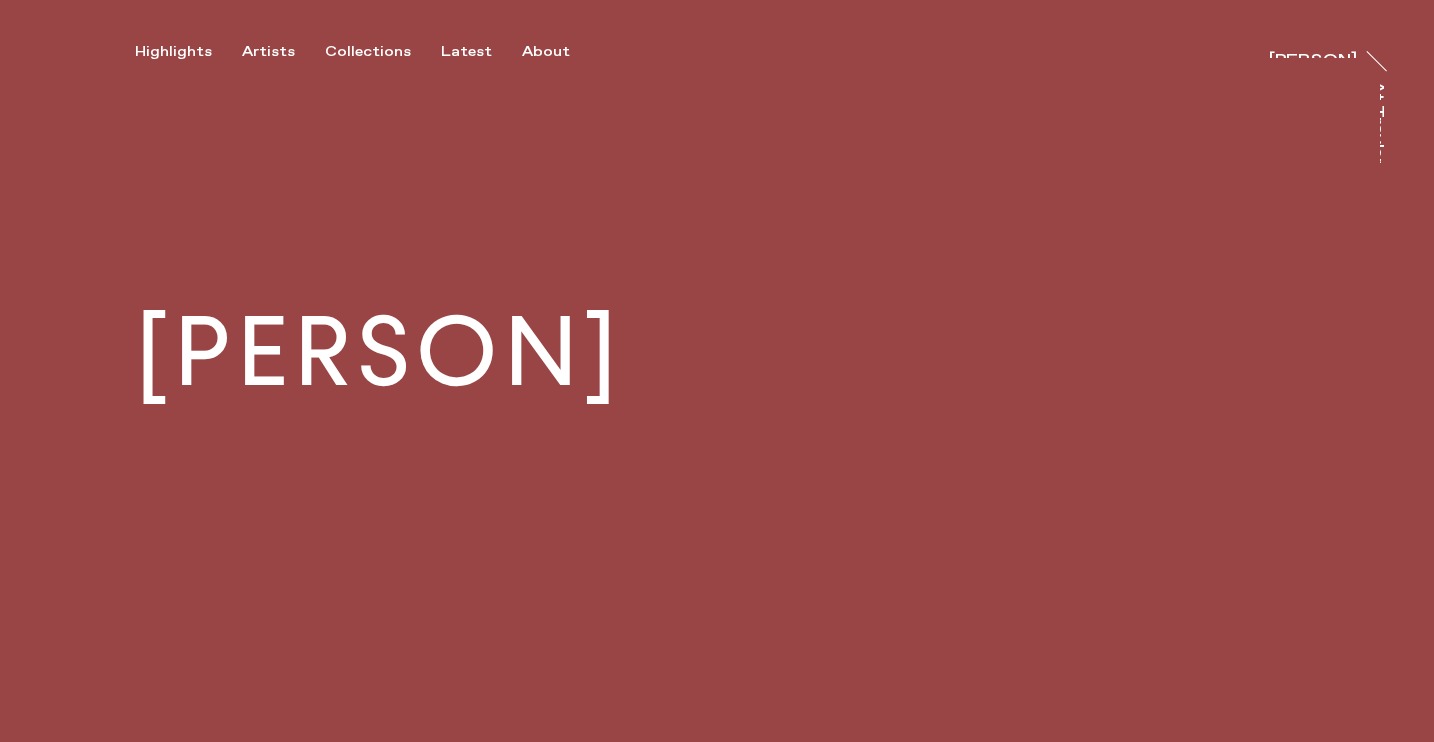 scroll, scrollTop: 0, scrollLeft: 0, axis: both 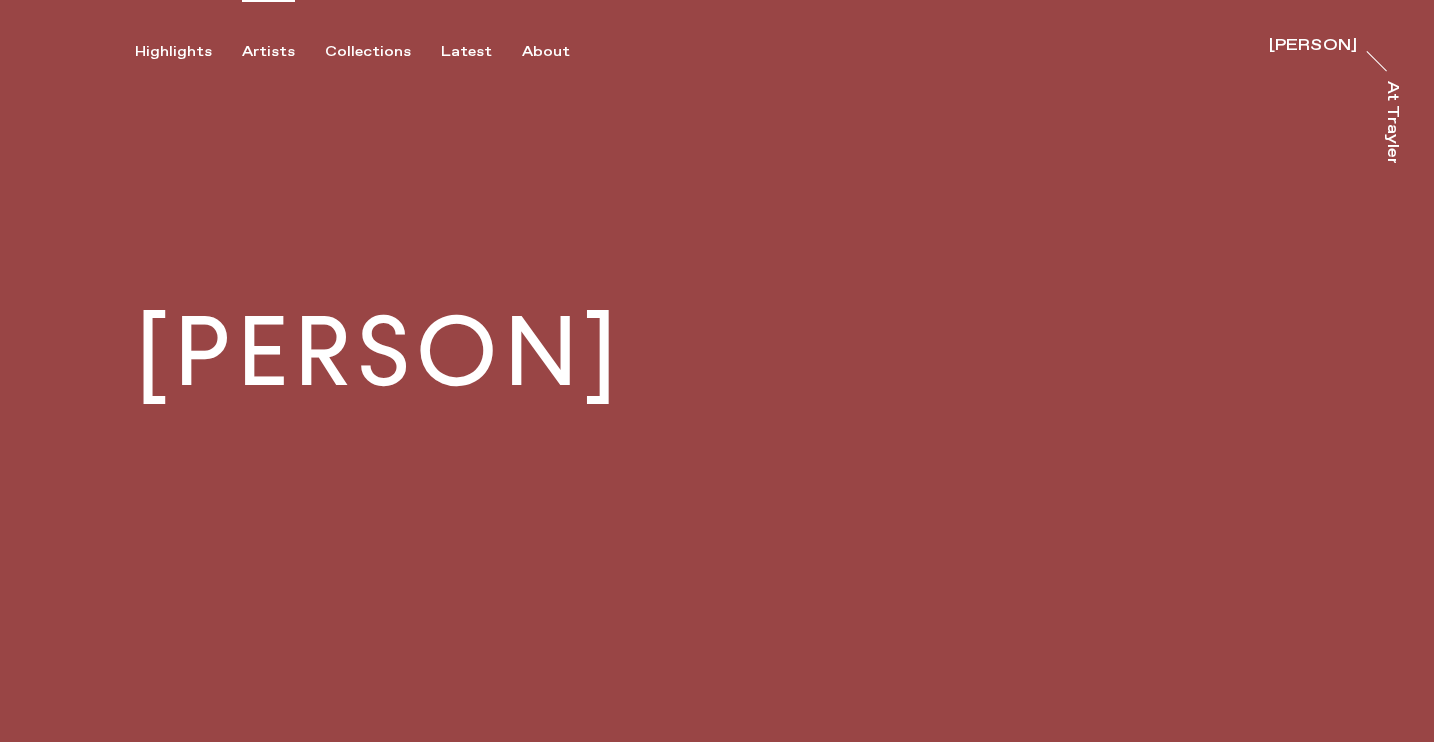 click on "Artists" at bounding box center [268, 52] 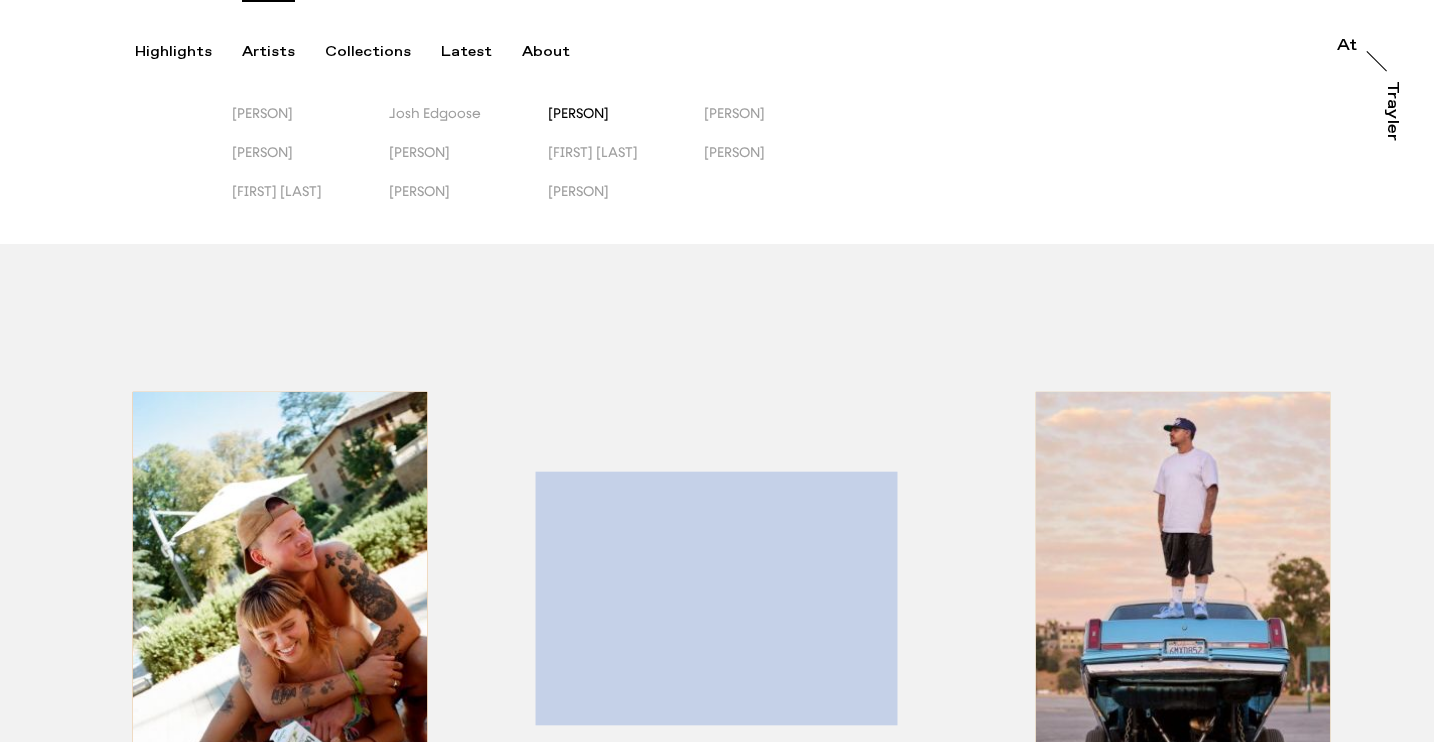 click on "[PERSON]" at bounding box center (578, 113) 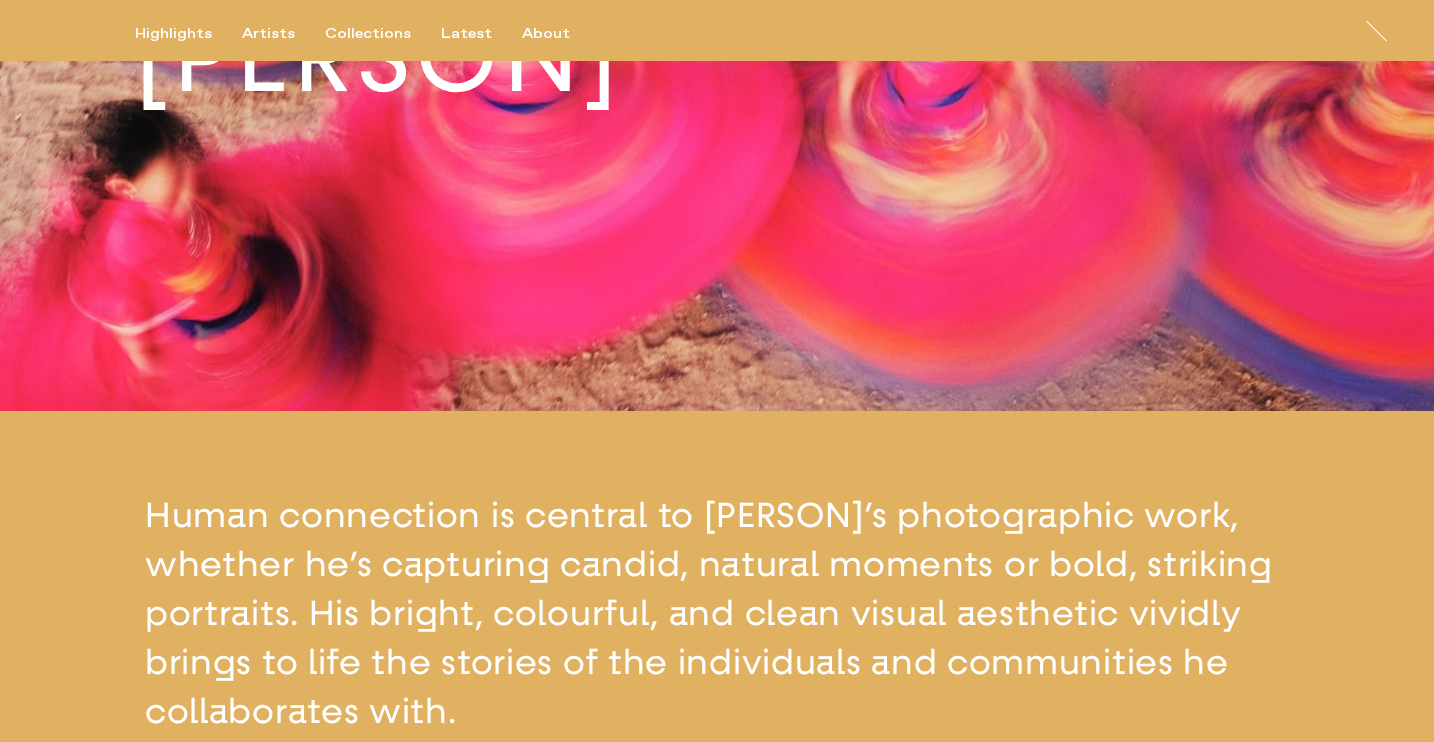 scroll, scrollTop: 0, scrollLeft: 0, axis: both 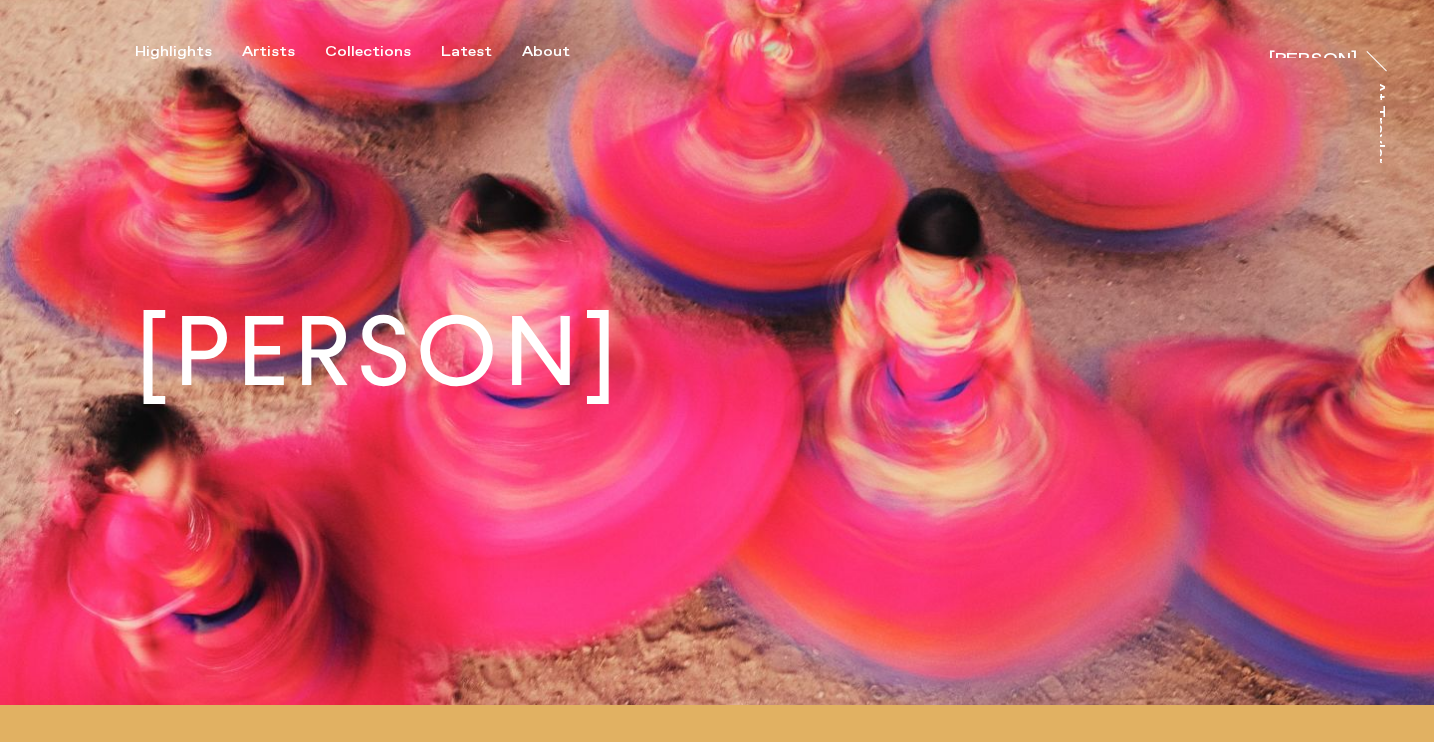 click on "Highlights Artists Collections Latest About [PERSON] [PERSON] At Trayler" at bounding box center [720, 30] 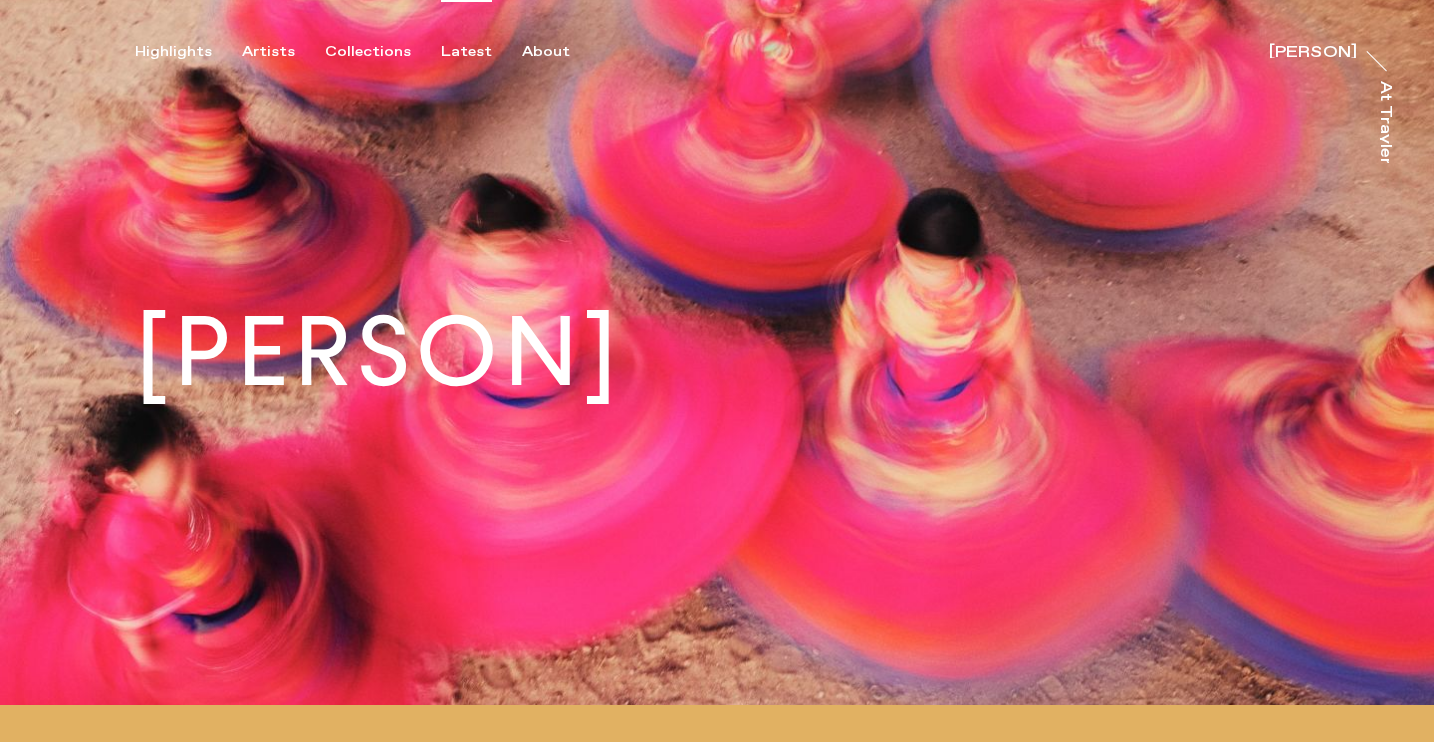 click on "Latest" at bounding box center (466, 52) 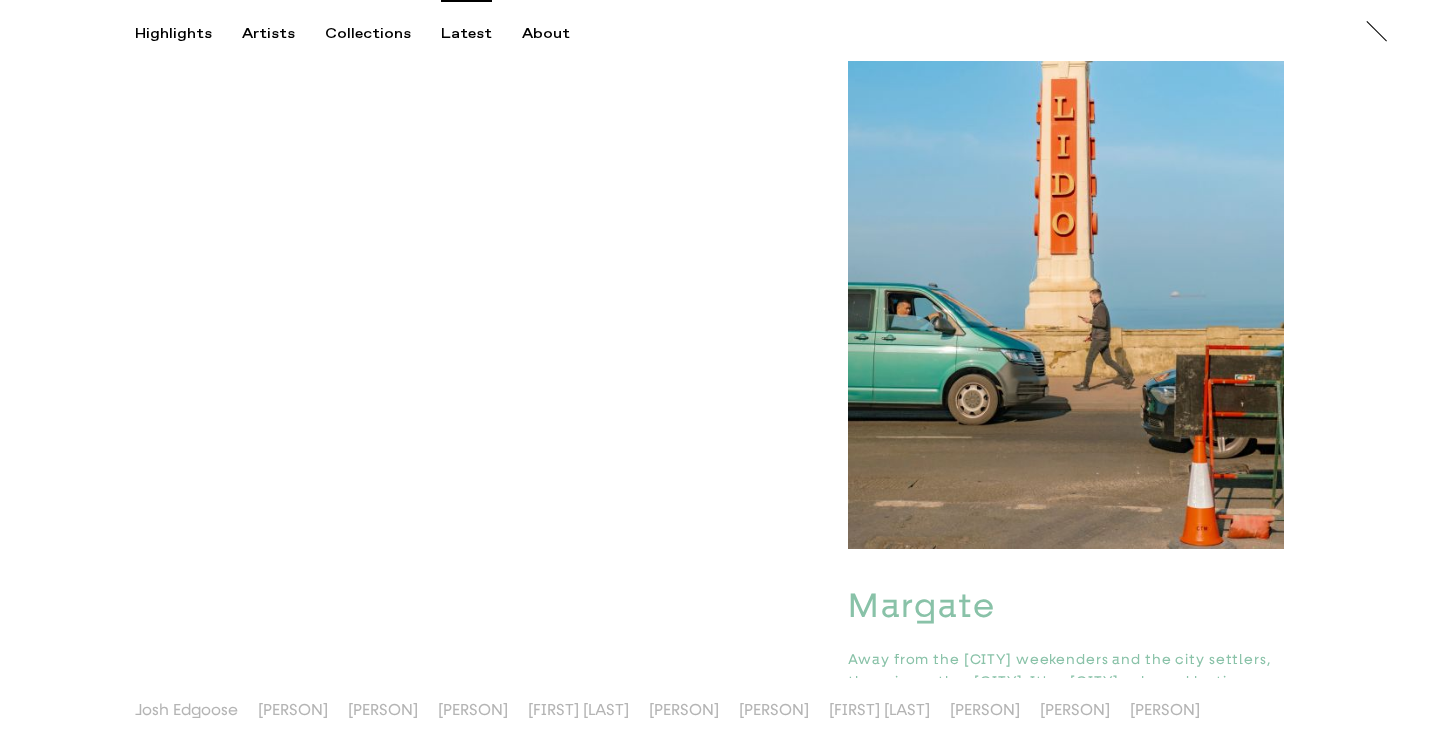 scroll, scrollTop: 6043, scrollLeft: 0, axis: vertical 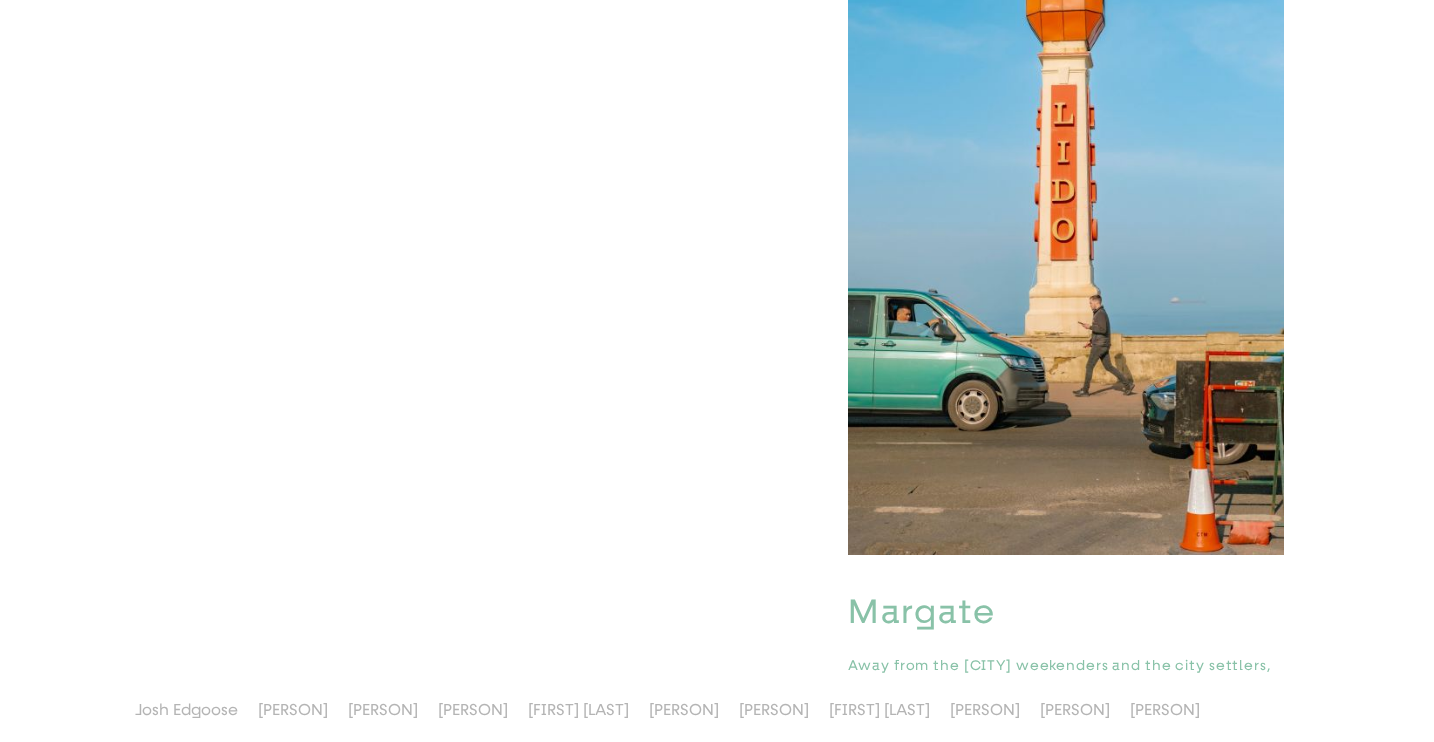 click at bounding box center [1066, 227] 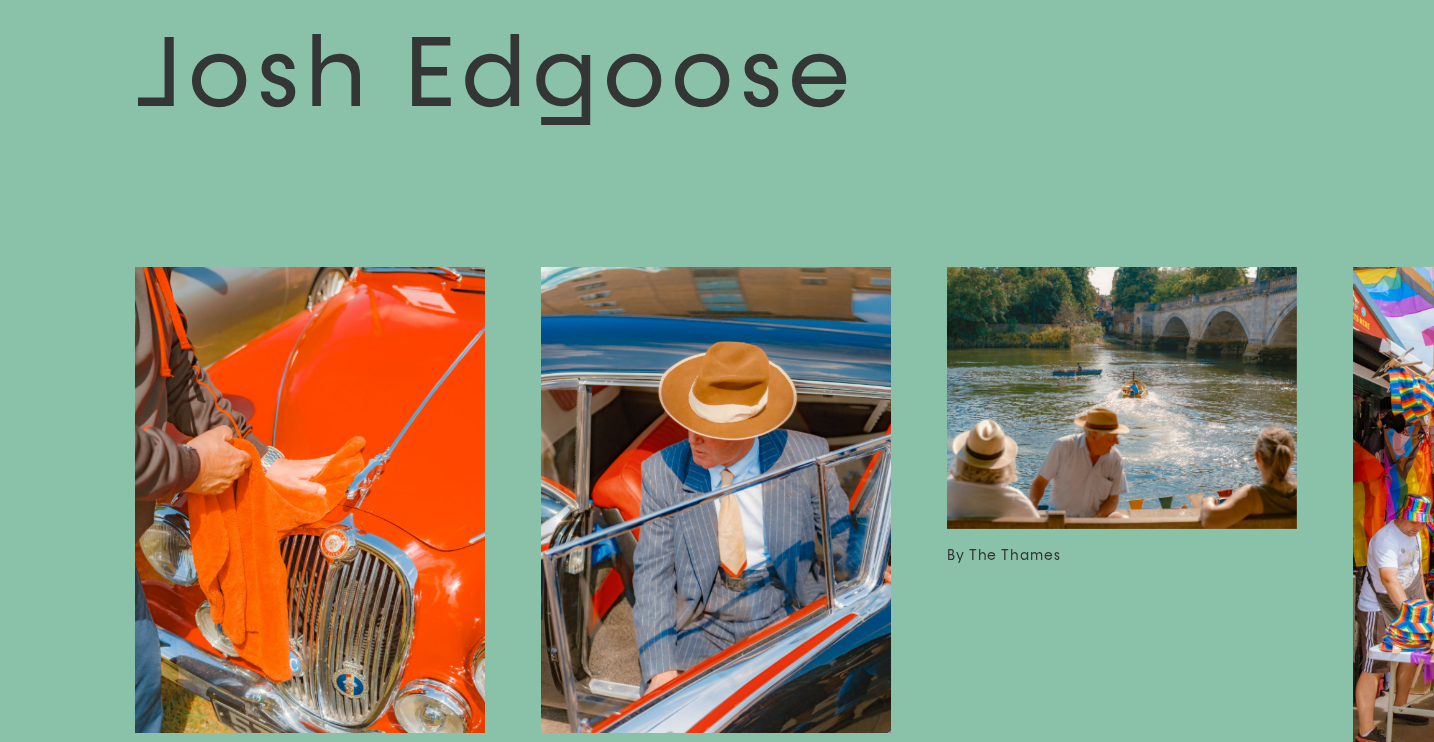 scroll, scrollTop: 6175, scrollLeft: 0, axis: vertical 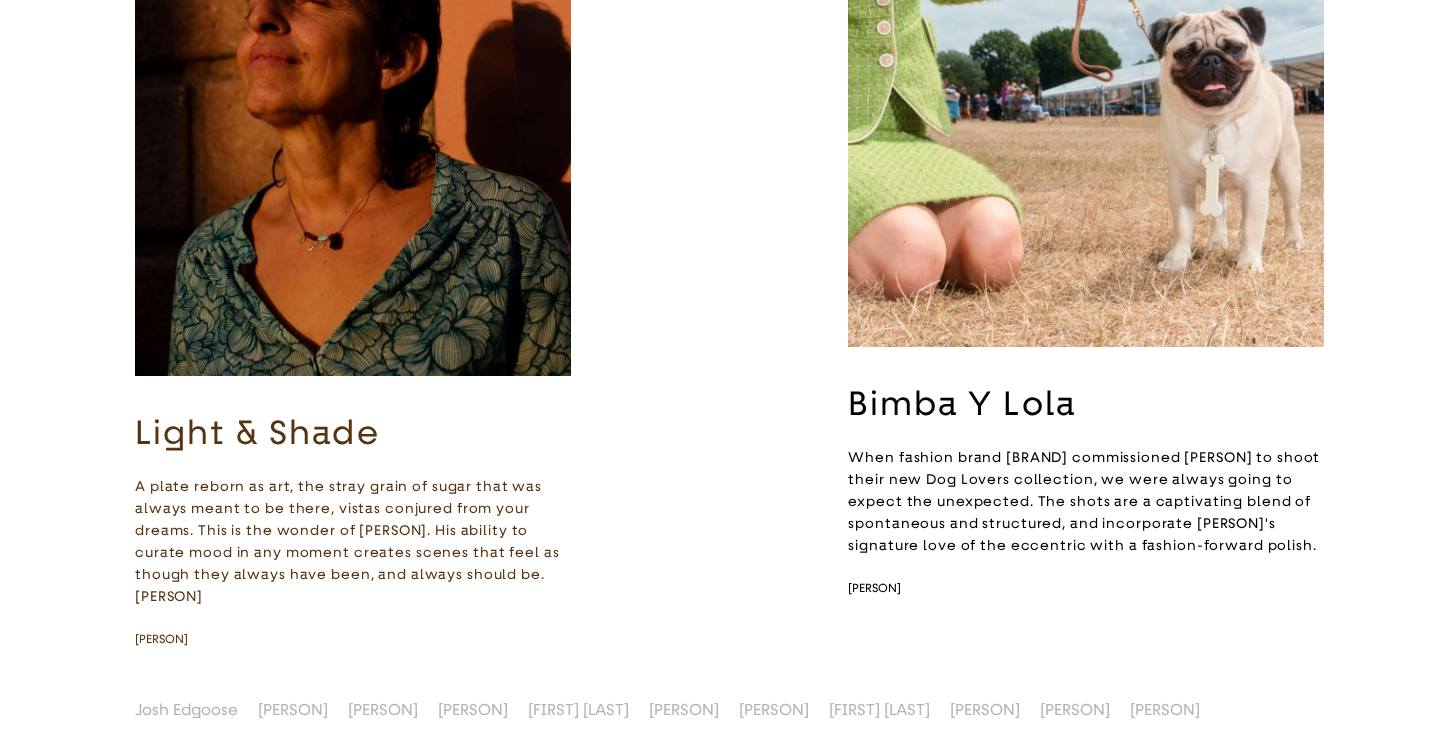 click at bounding box center (353, 103) 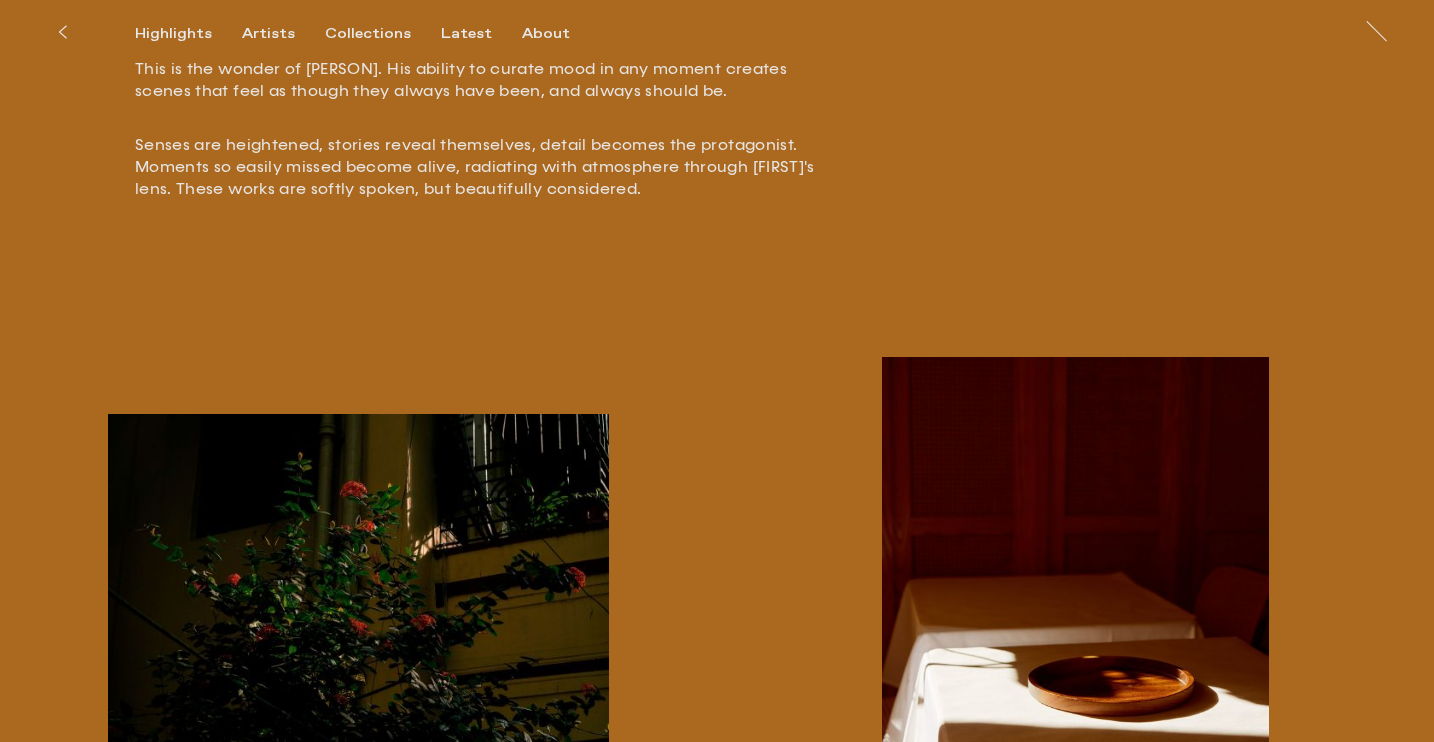scroll, scrollTop: 799, scrollLeft: 0, axis: vertical 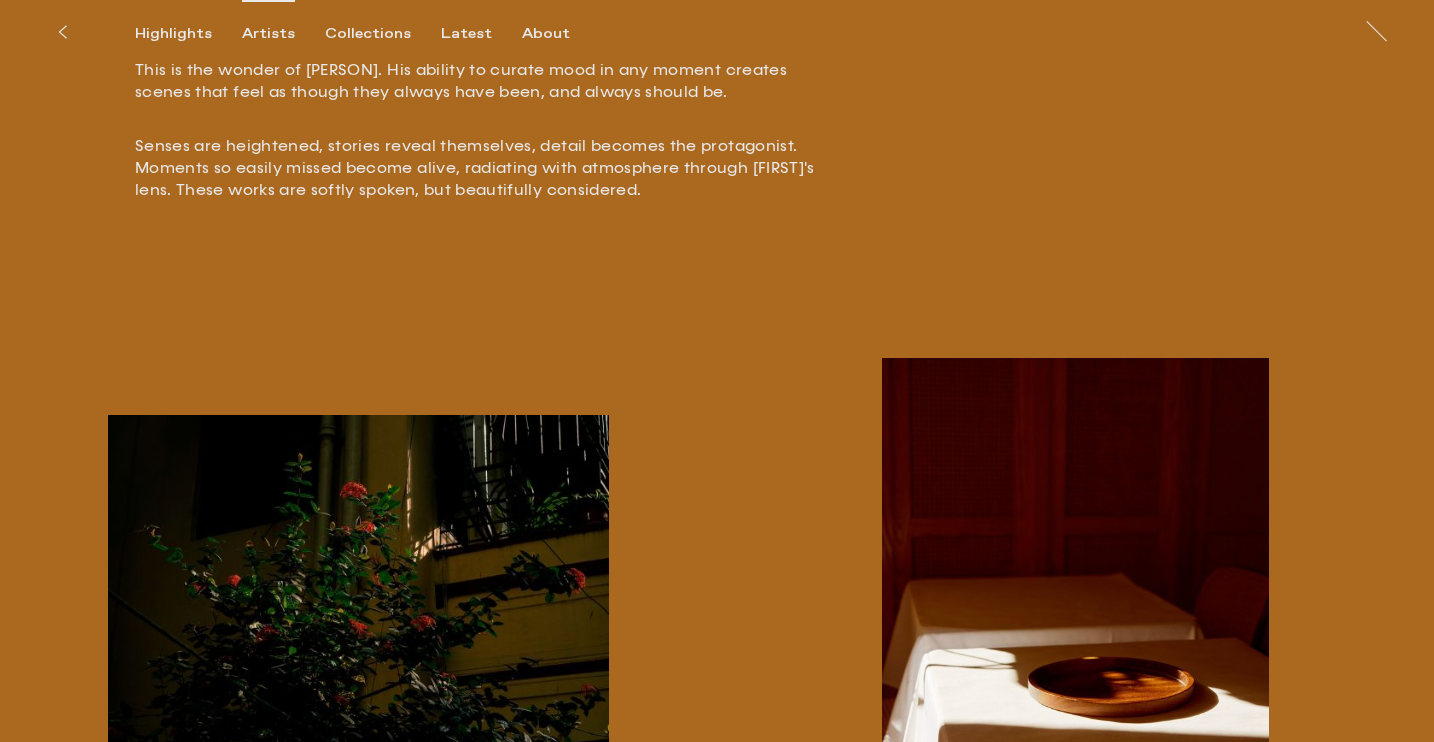 click on "Artists" at bounding box center [268, 34] 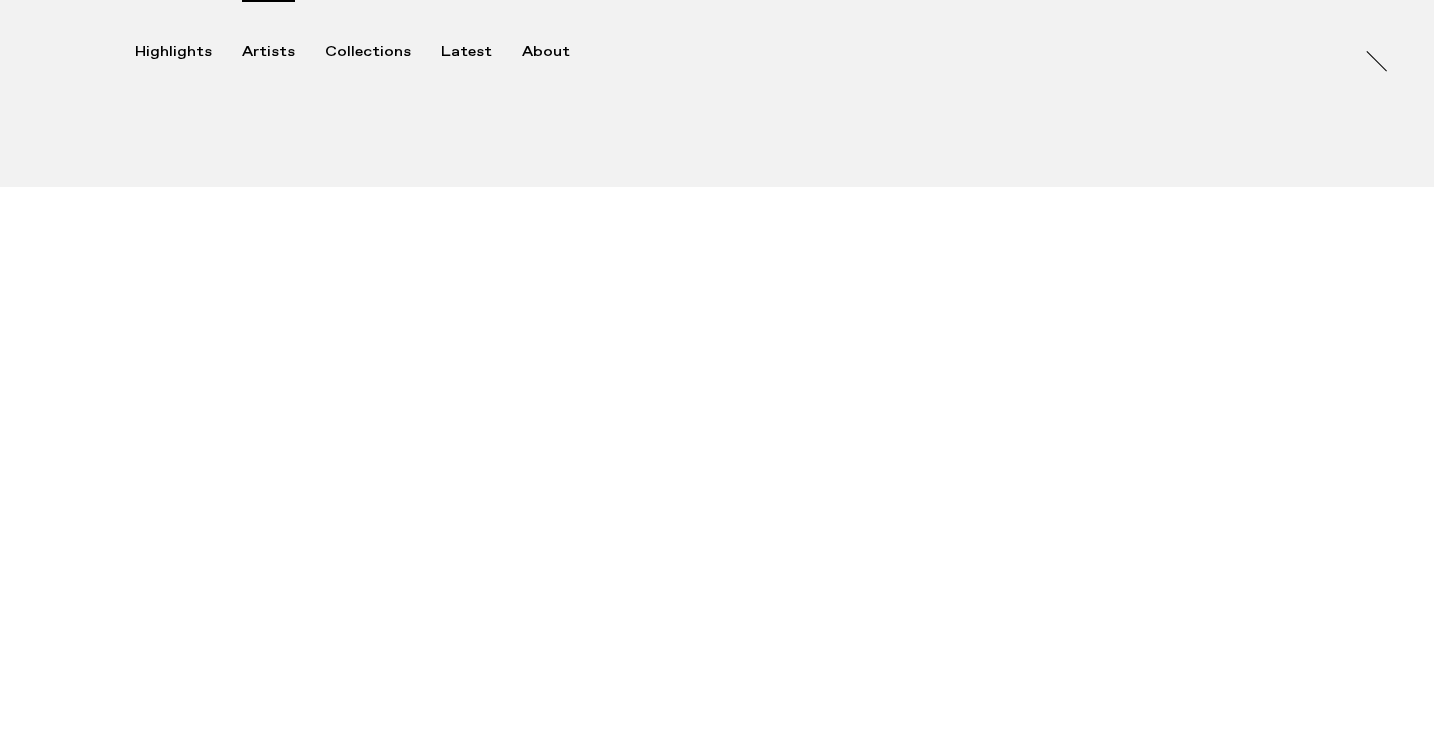 scroll, scrollTop: 0, scrollLeft: 0, axis: both 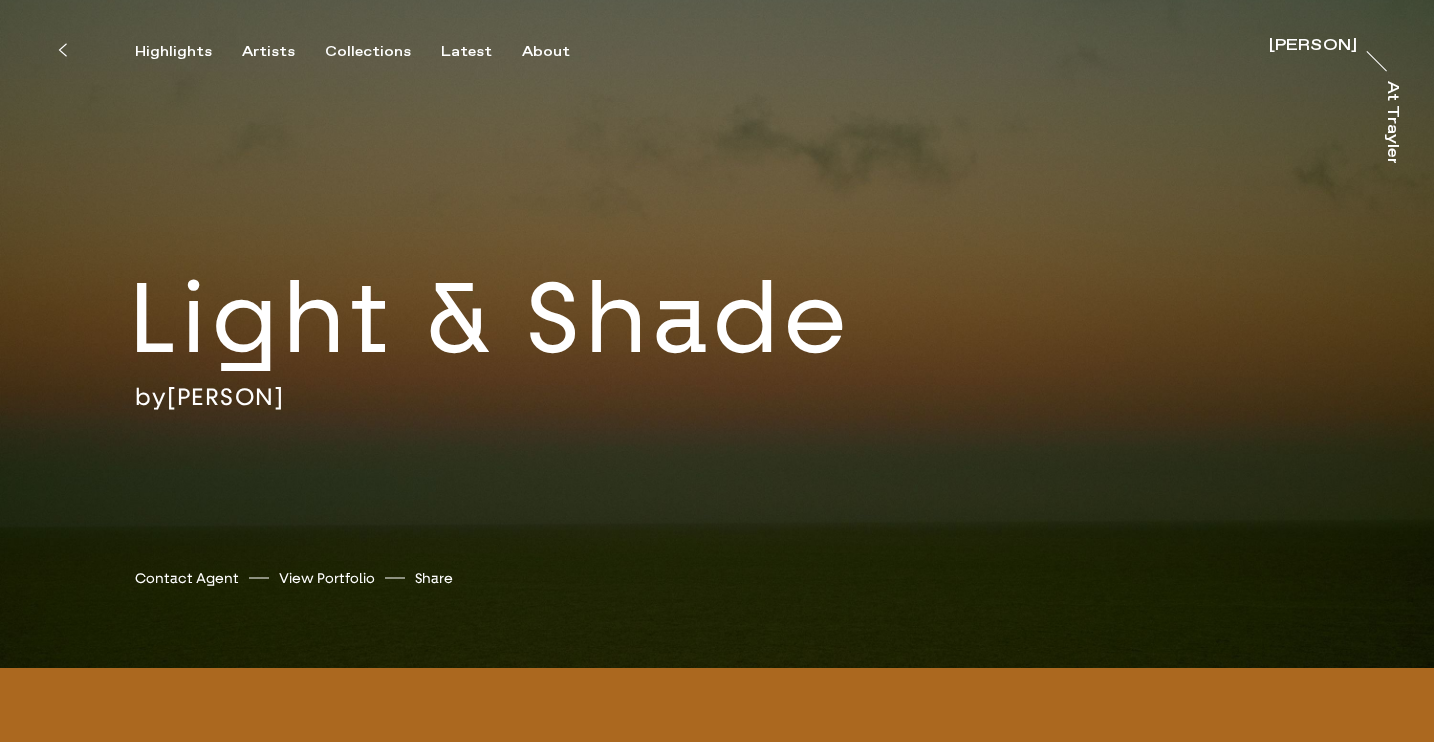 click at bounding box center [62, 50] 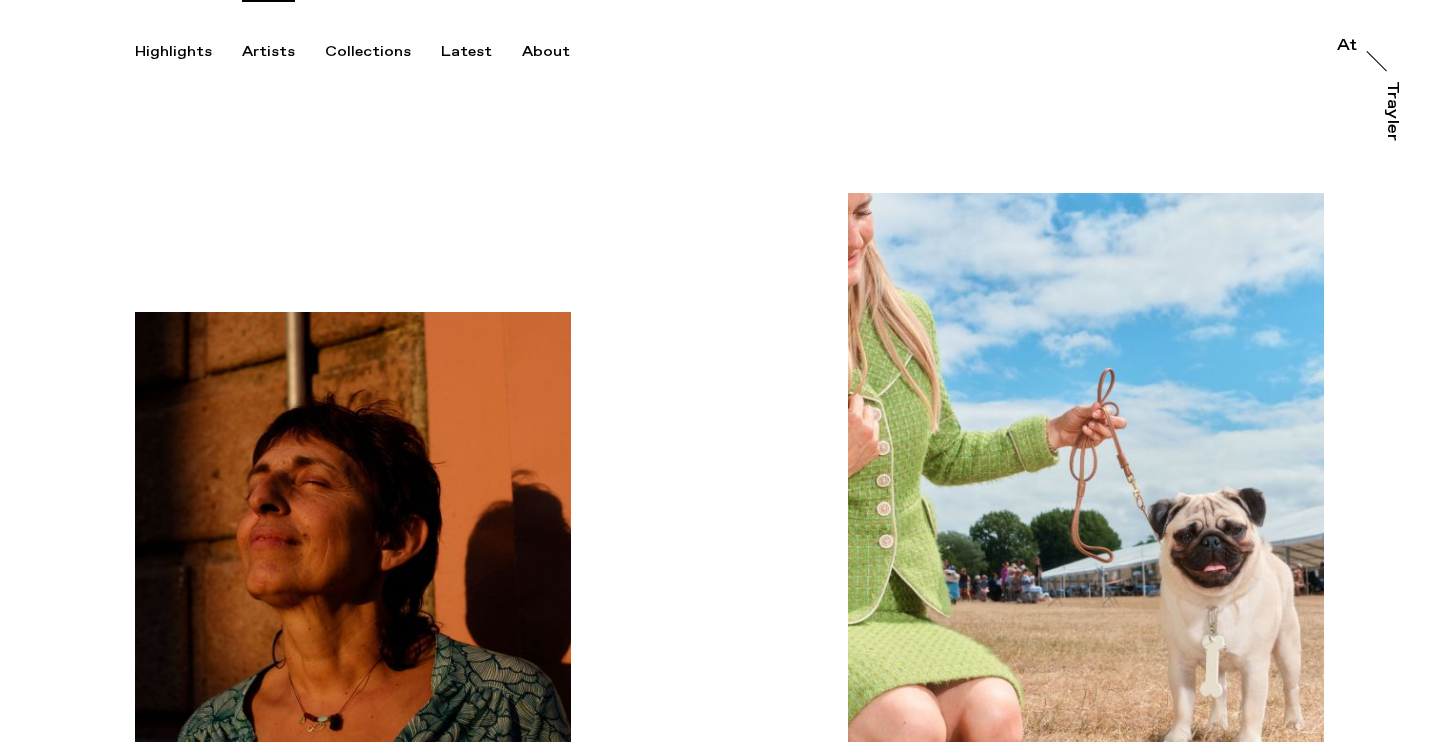 click on "Artists" at bounding box center [268, 52] 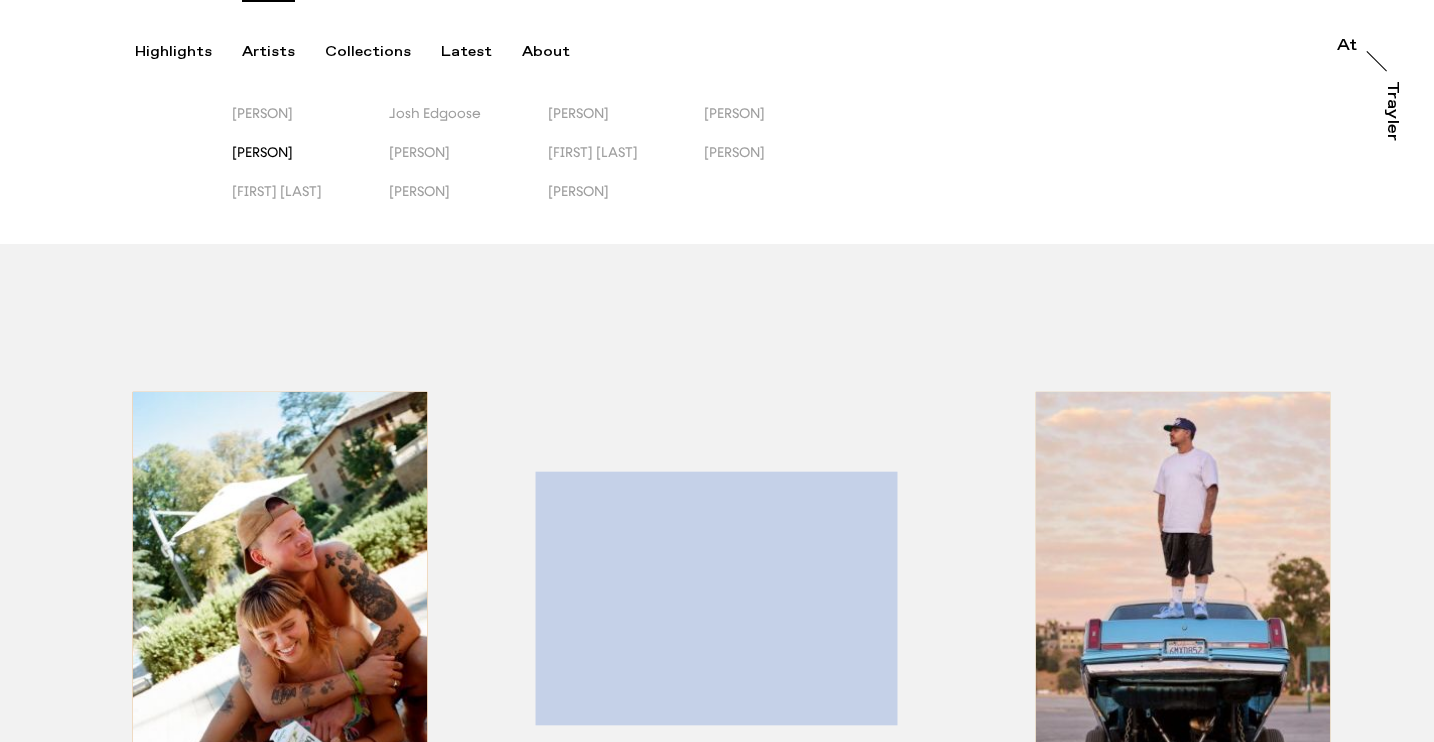 click on "[PERSON]" at bounding box center [262, 152] 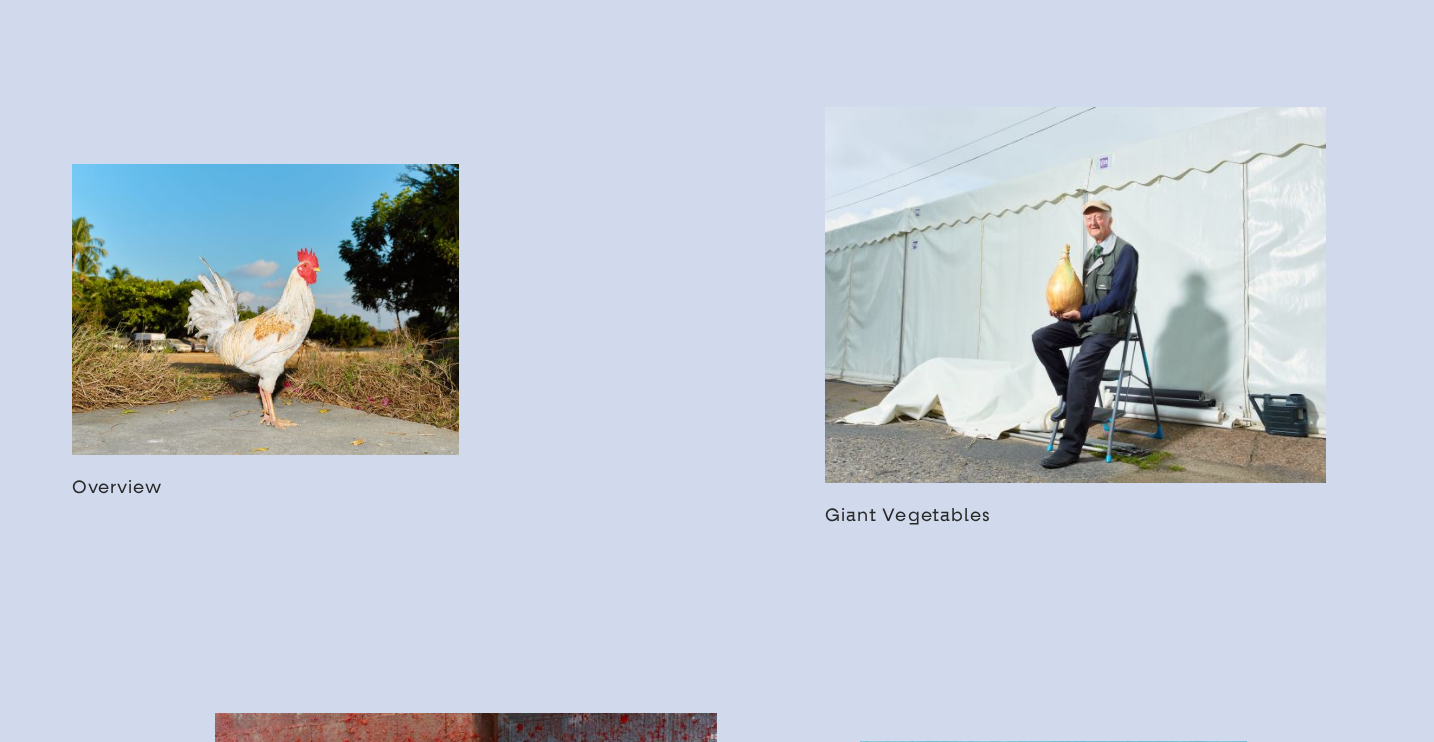 scroll, scrollTop: 1070, scrollLeft: 0, axis: vertical 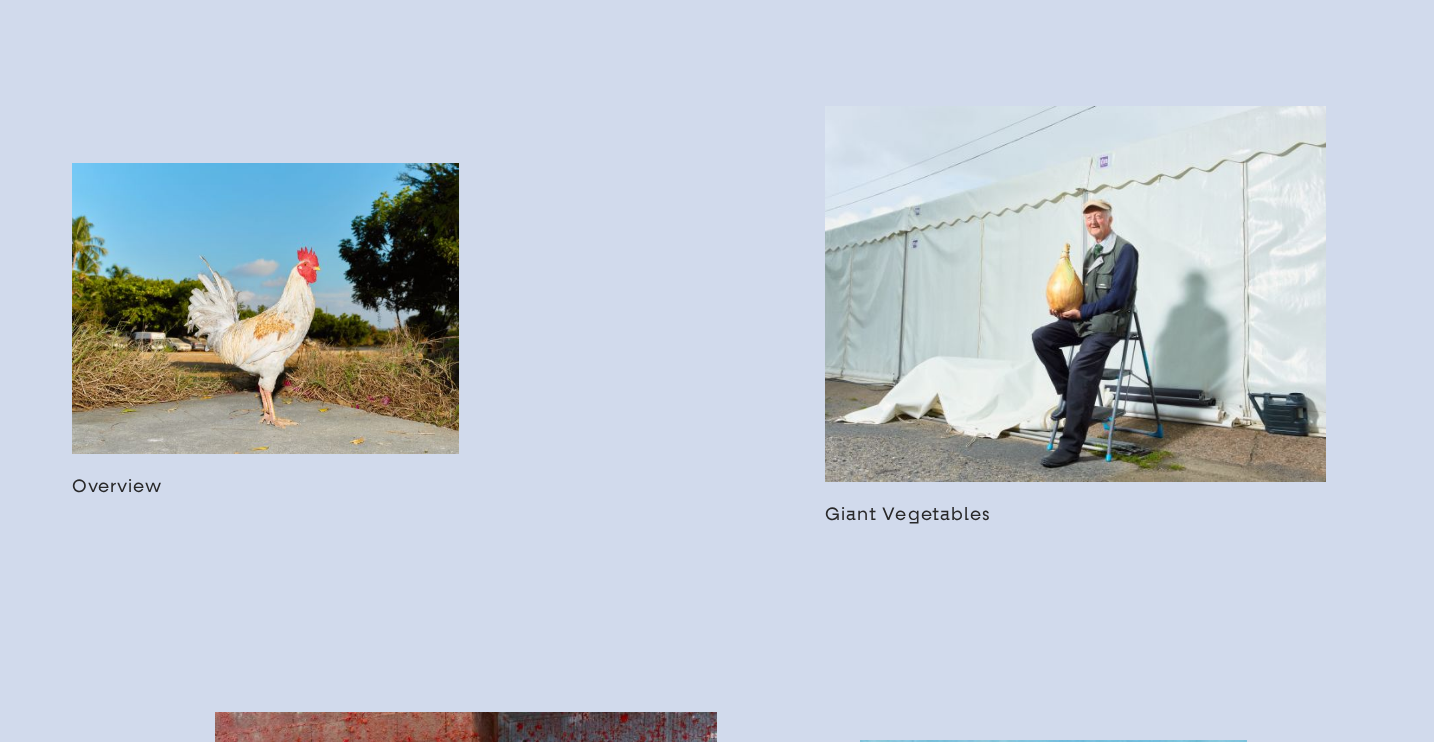 click at bounding box center [265, 329] 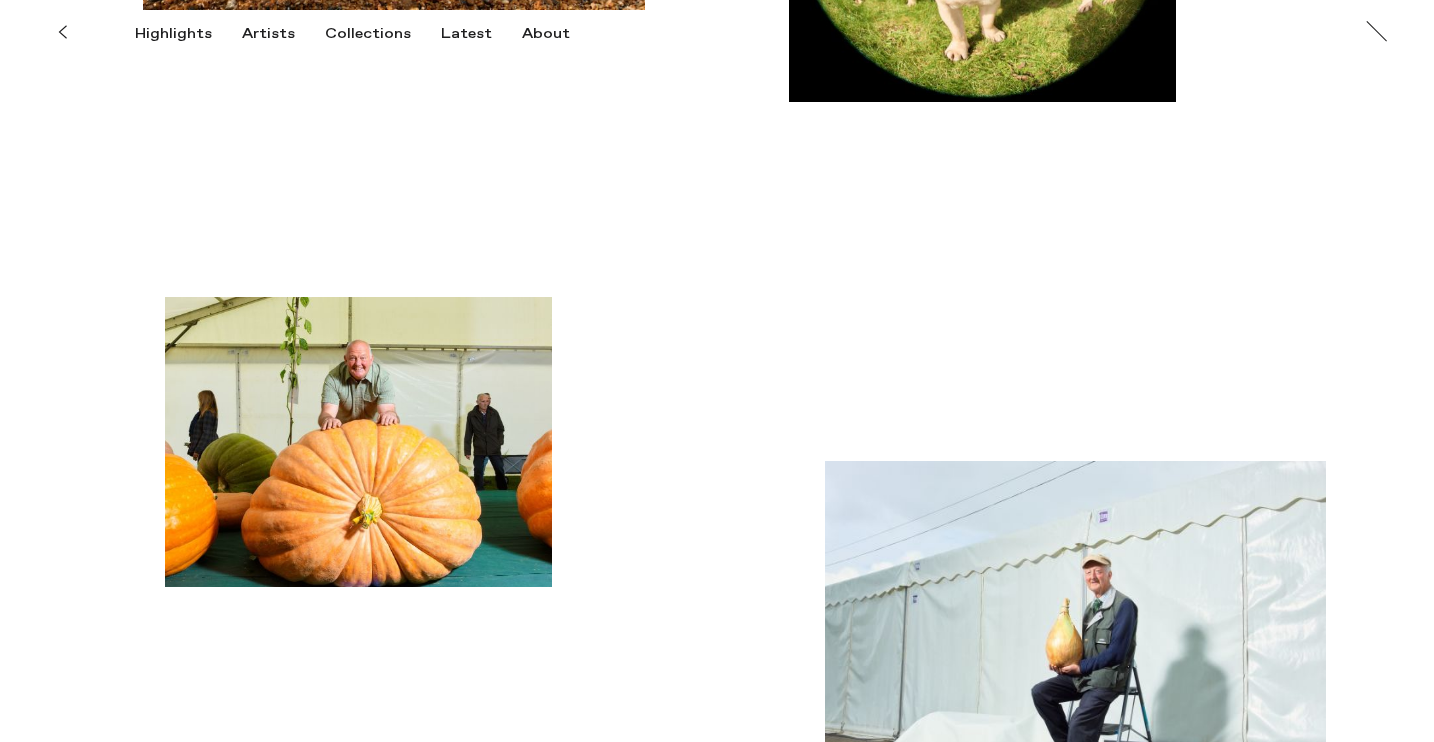 scroll, scrollTop: 0, scrollLeft: 0, axis: both 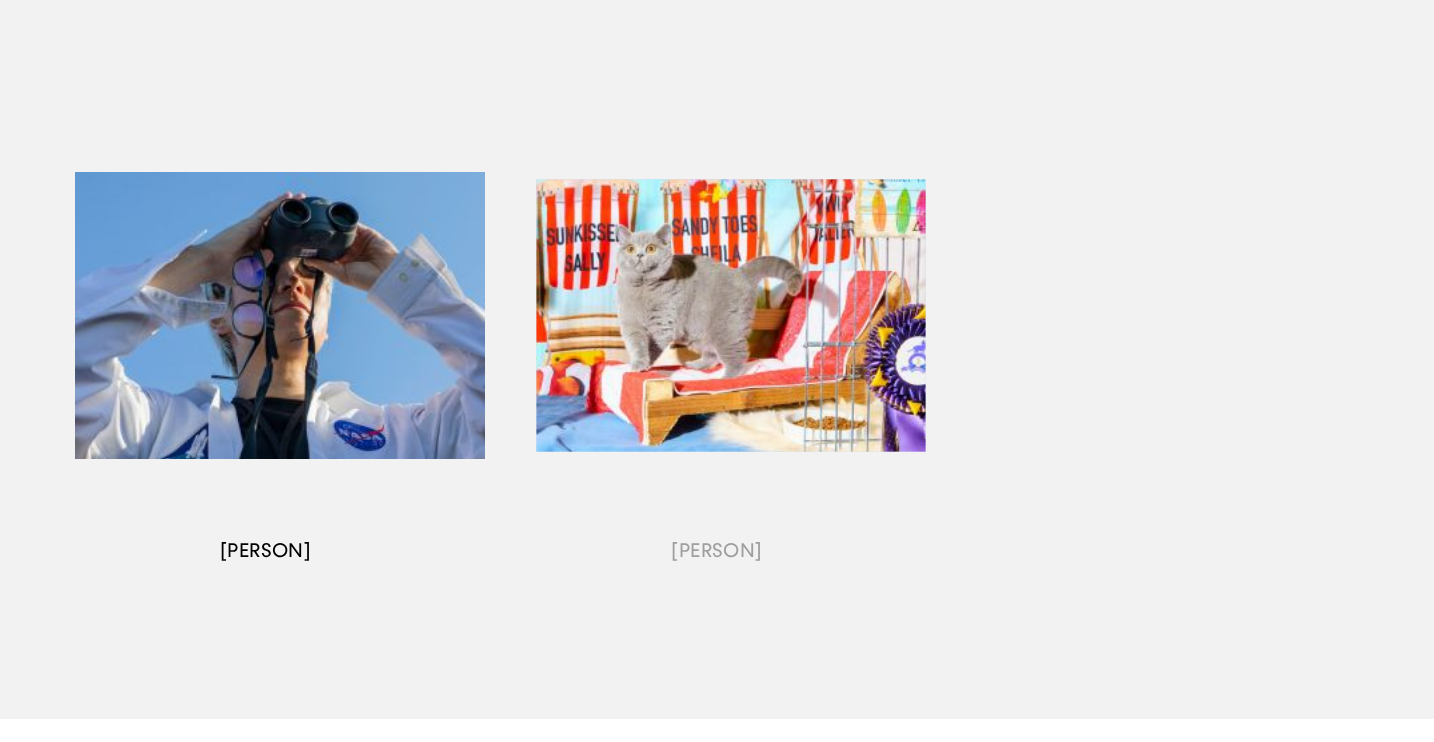 click at bounding box center (265, 340) 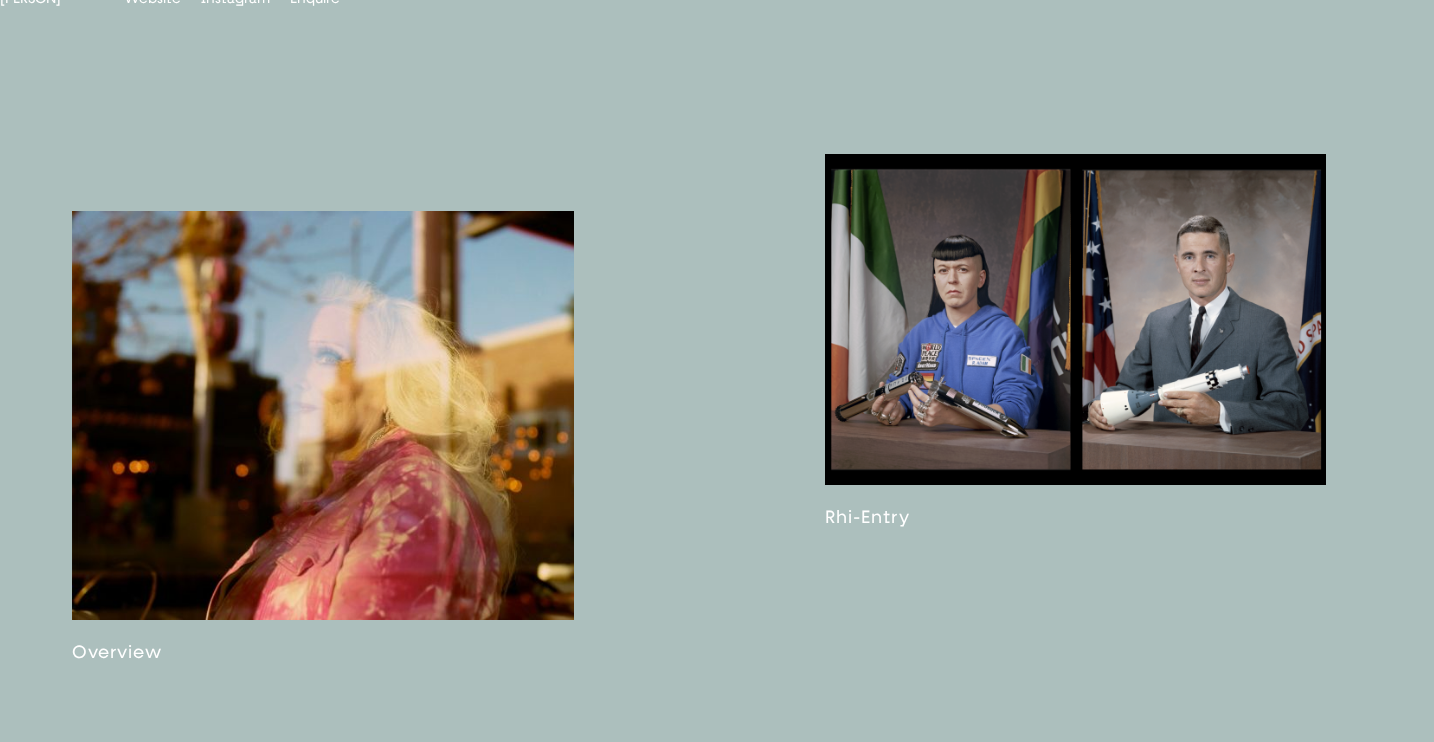 scroll, scrollTop: 1262, scrollLeft: 0, axis: vertical 